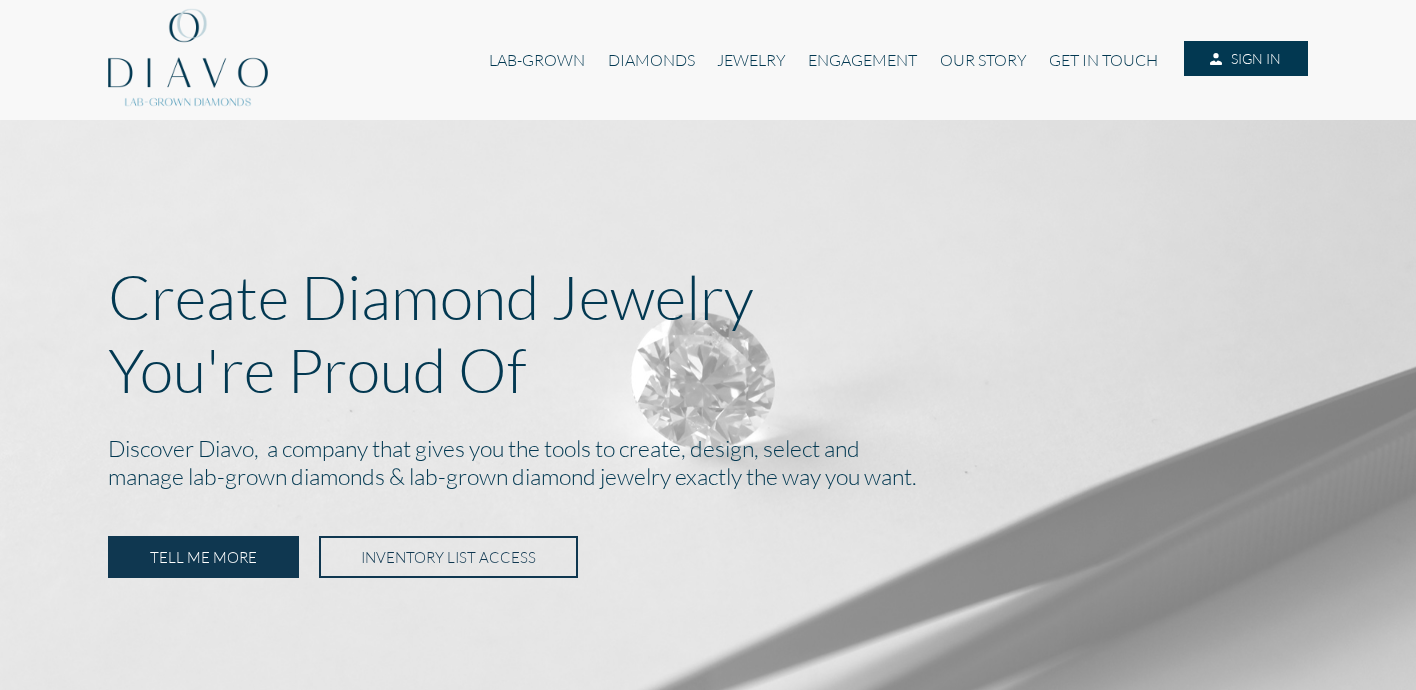 scroll, scrollTop: 0, scrollLeft: 0, axis: both 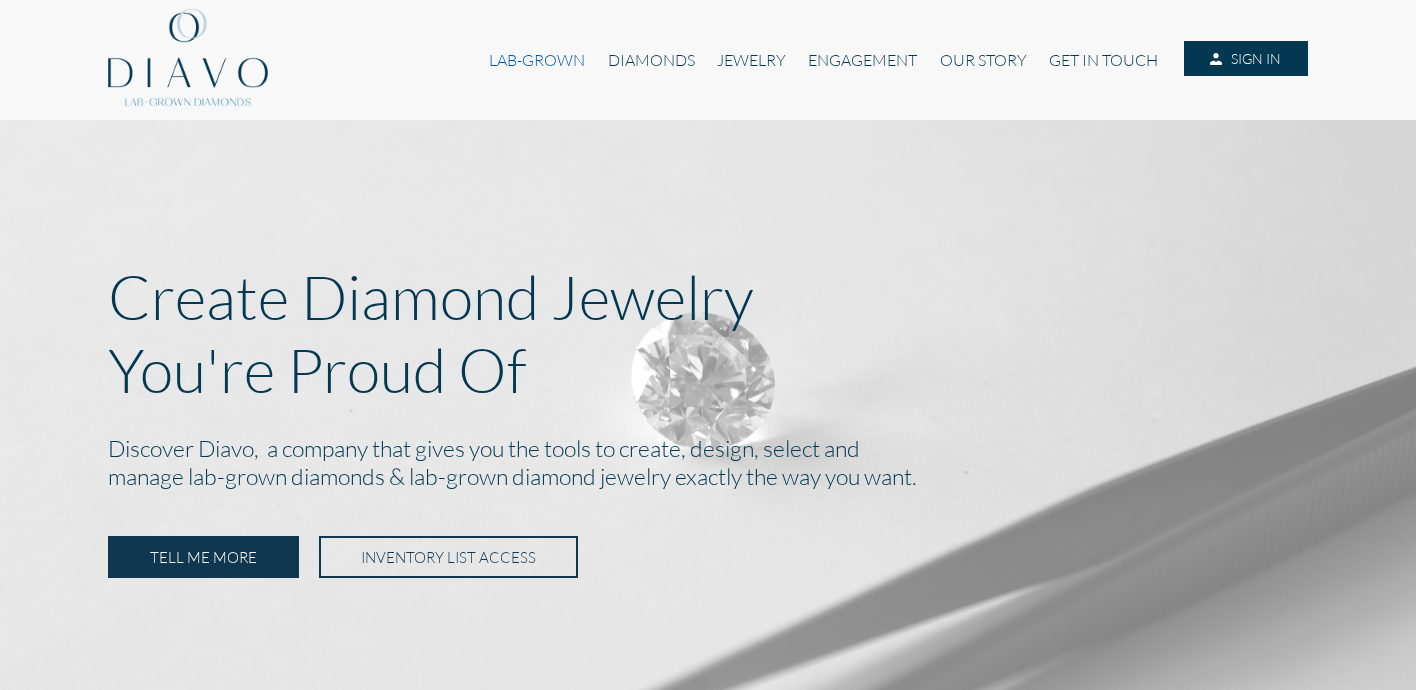 click on "LAB-GROWN" at bounding box center (537, 60) 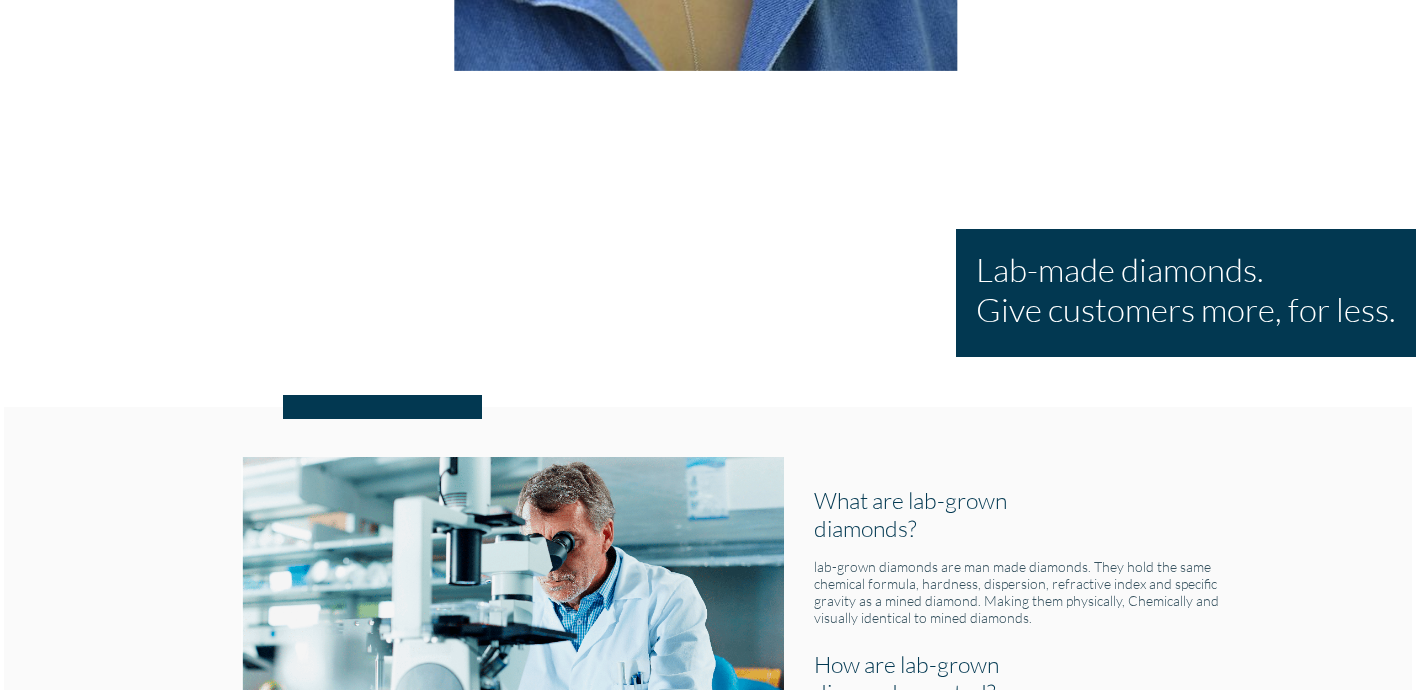 scroll, scrollTop: 0, scrollLeft: 0, axis: both 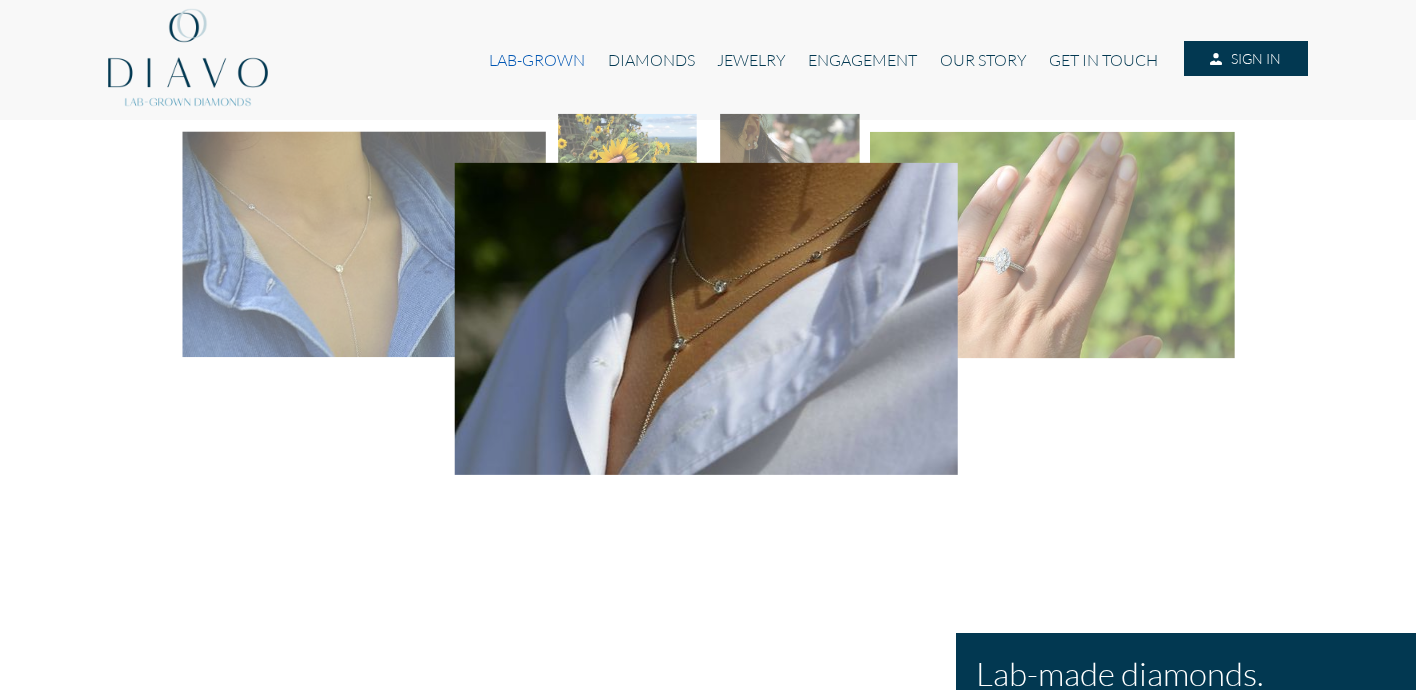 click on "LAB-GROWN" at bounding box center [537, 60] 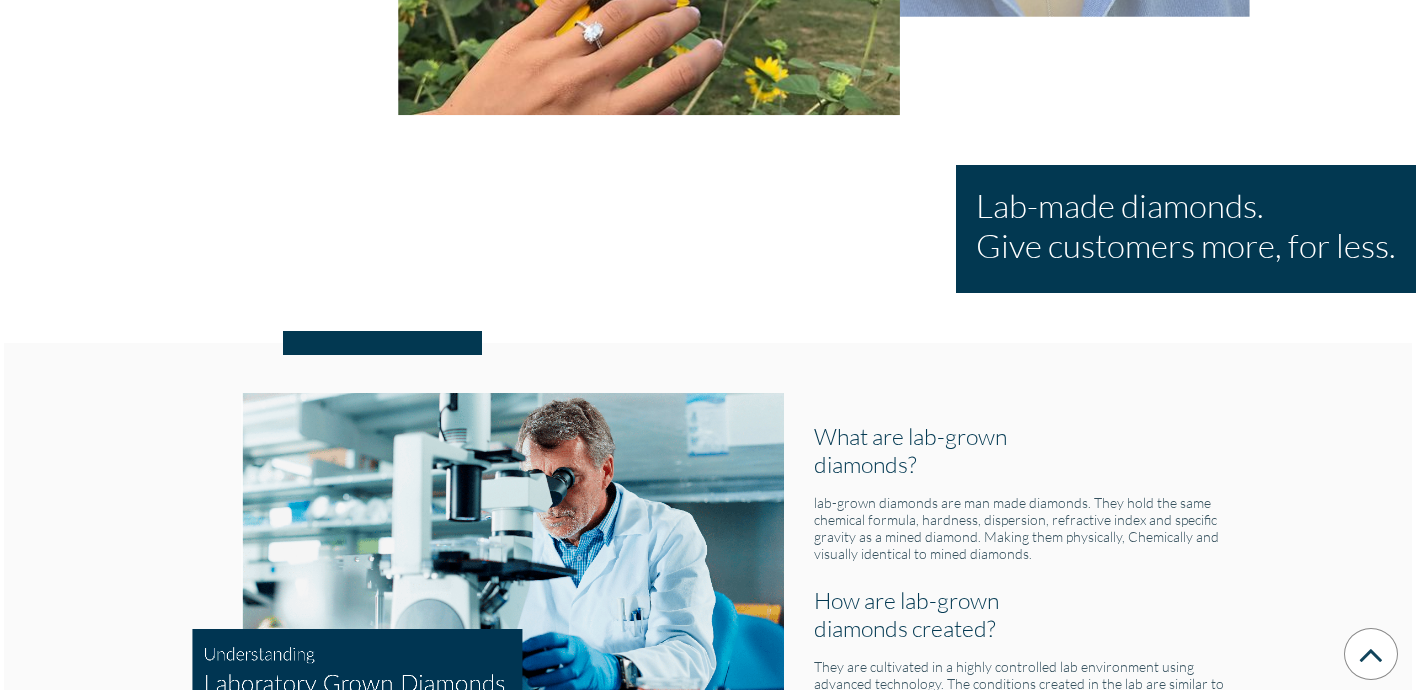 scroll, scrollTop: 0, scrollLeft: 0, axis: both 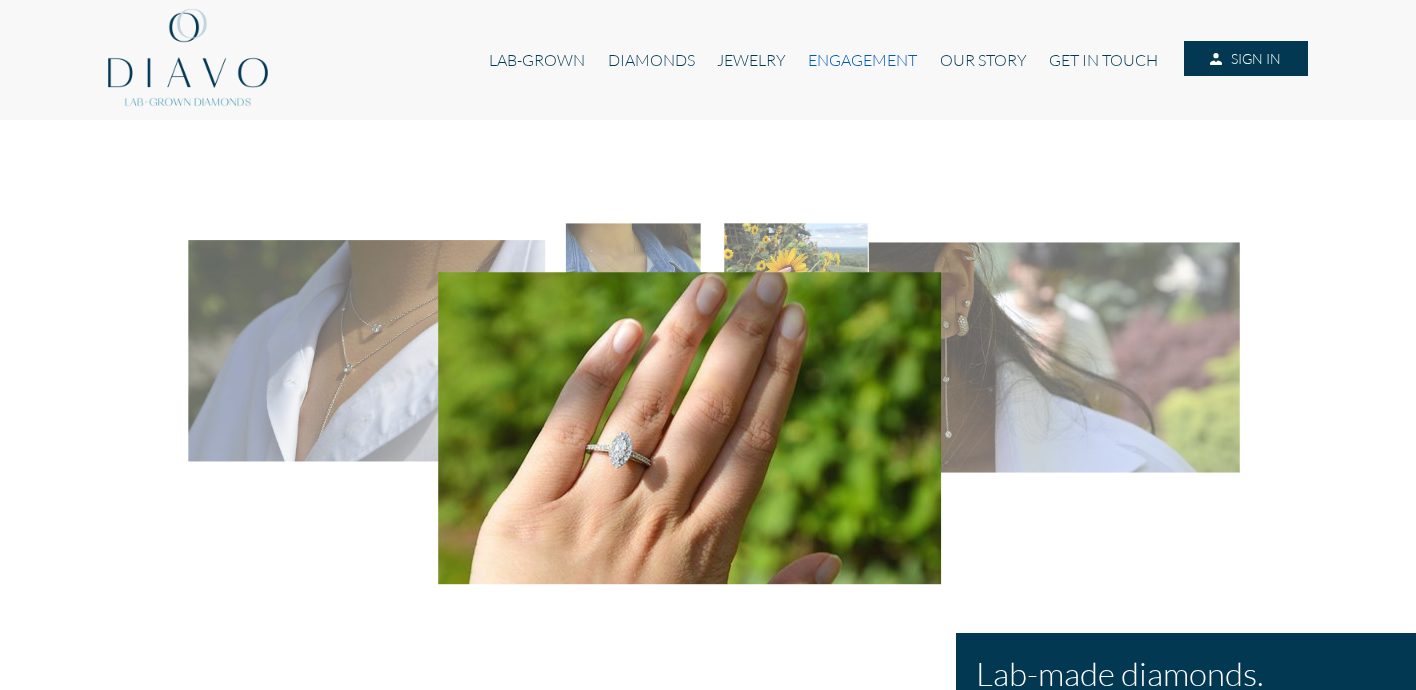 click on "ENGAGEMENT" at bounding box center [862, 60] 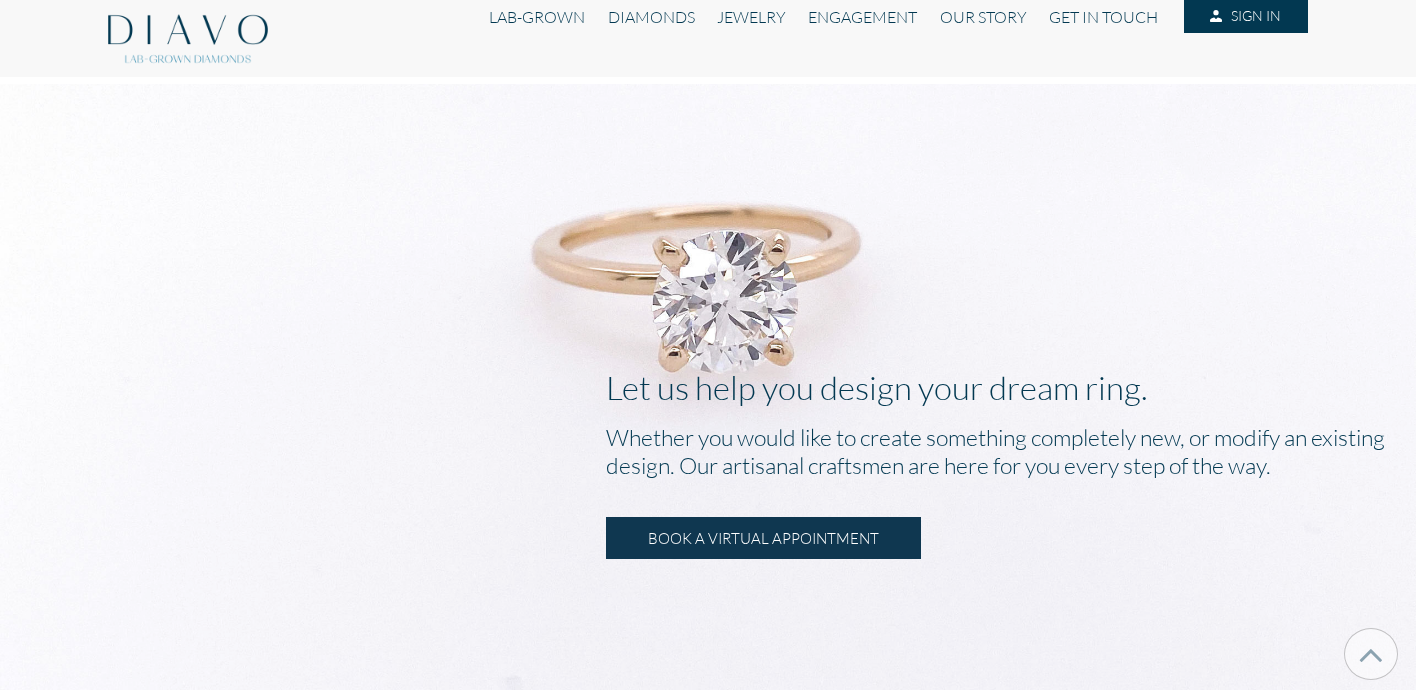 scroll, scrollTop: 0, scrollLeft: 0, axis: both 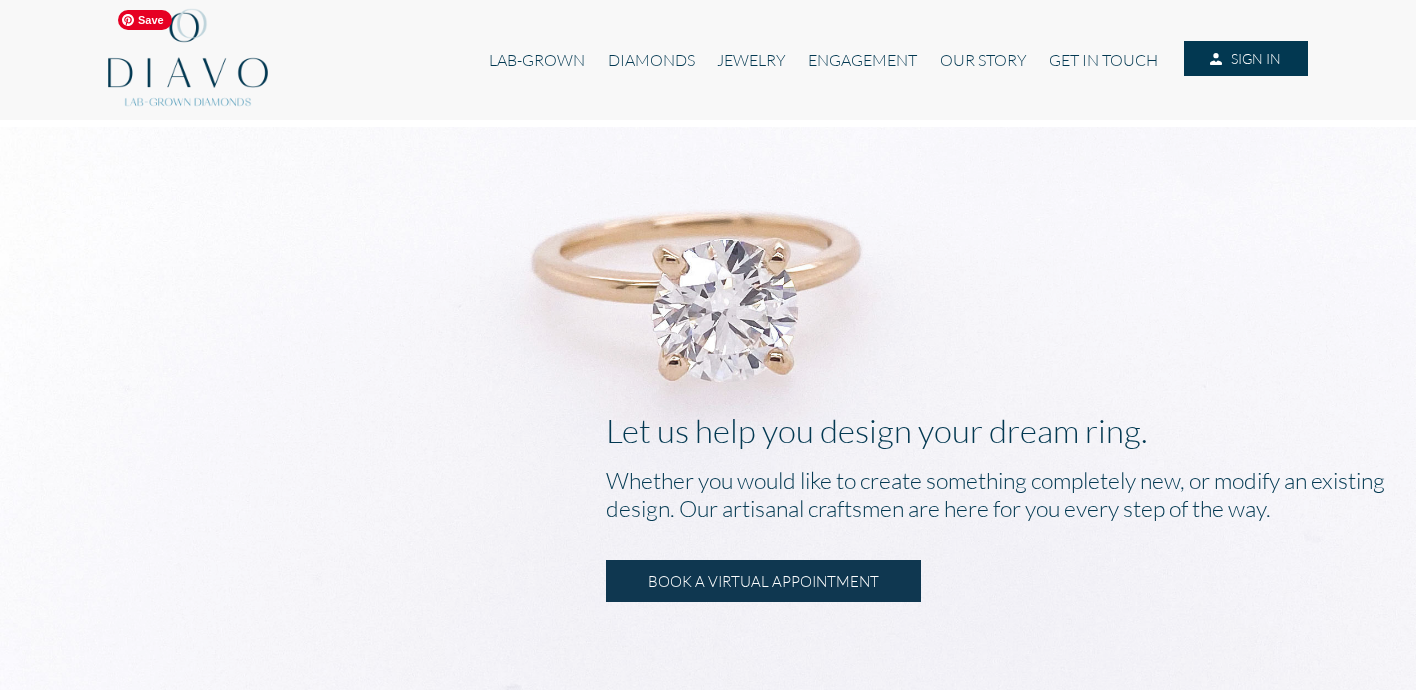 click at bounding box center [188, 60] 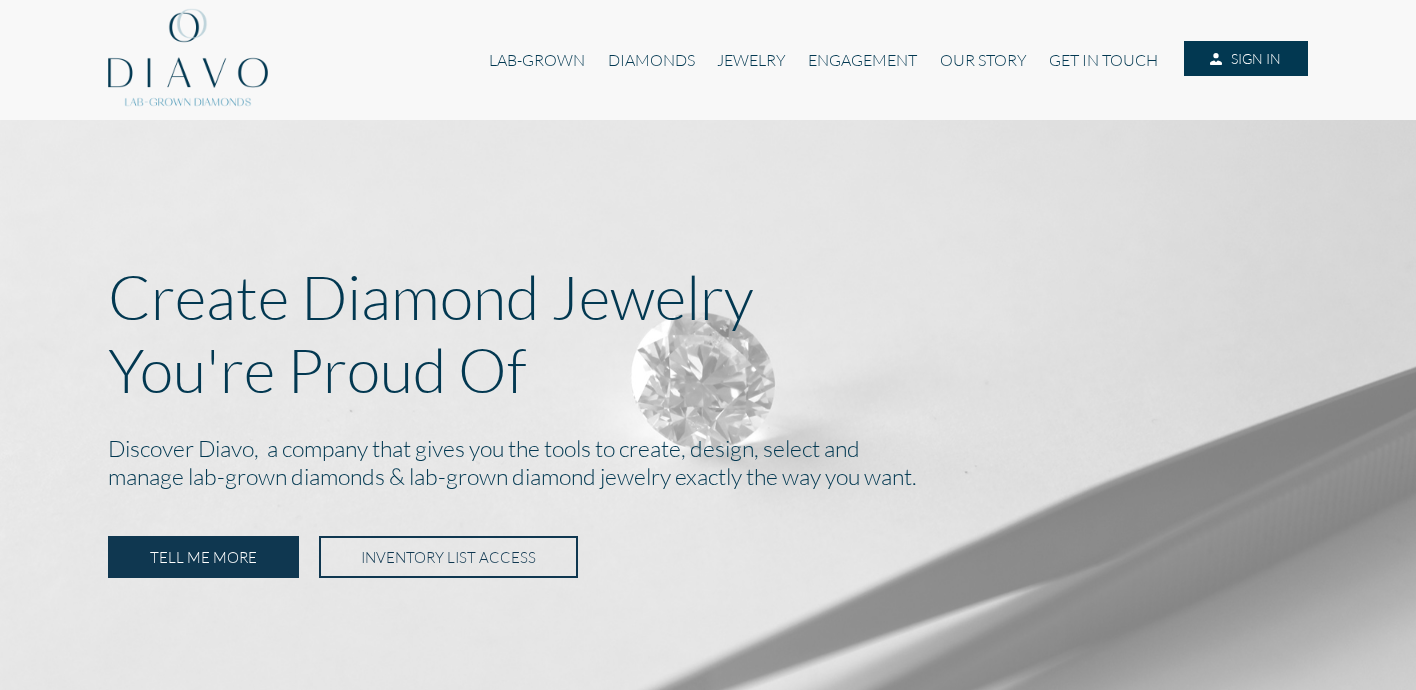 scroll, scrollTop: 0, scrollLeft: 0, axis: both 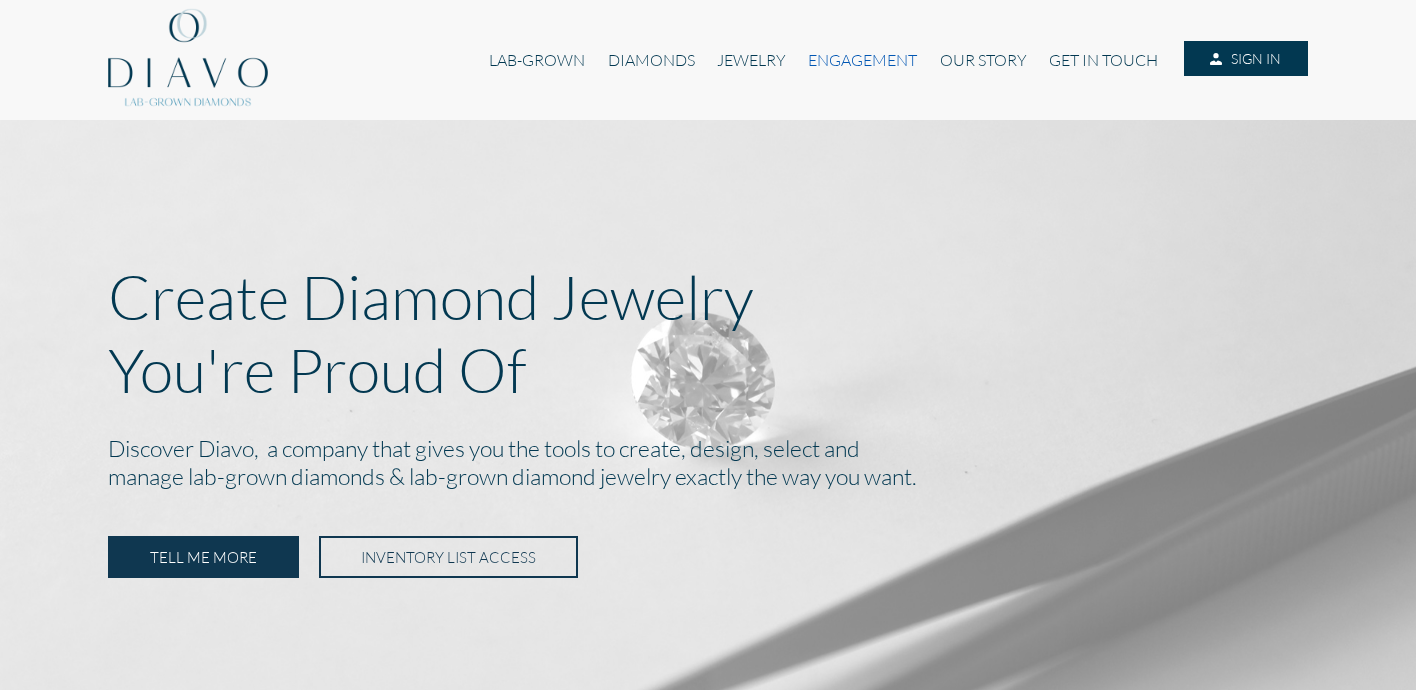 click on "ENGAGEMENT" at bounding box center (862, 60) 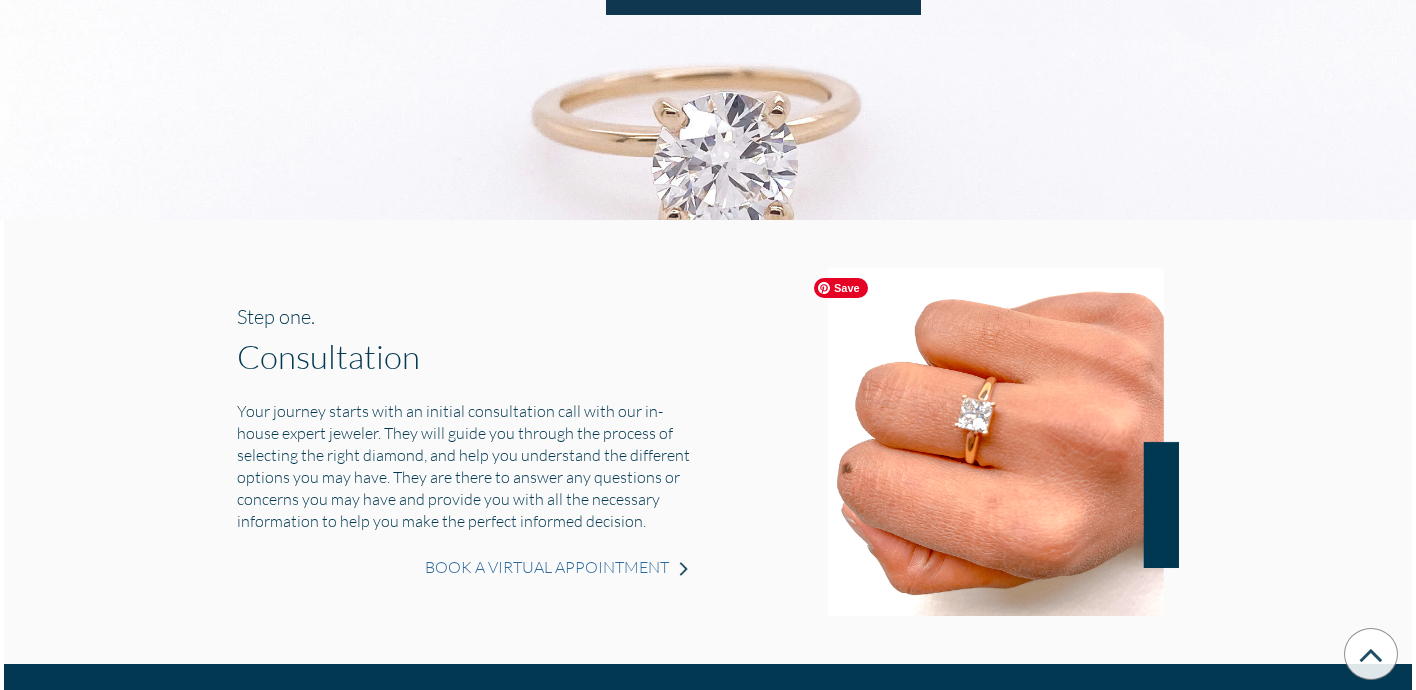 scroll, scrollTop: 0, scrollLeft: 0, axis: both 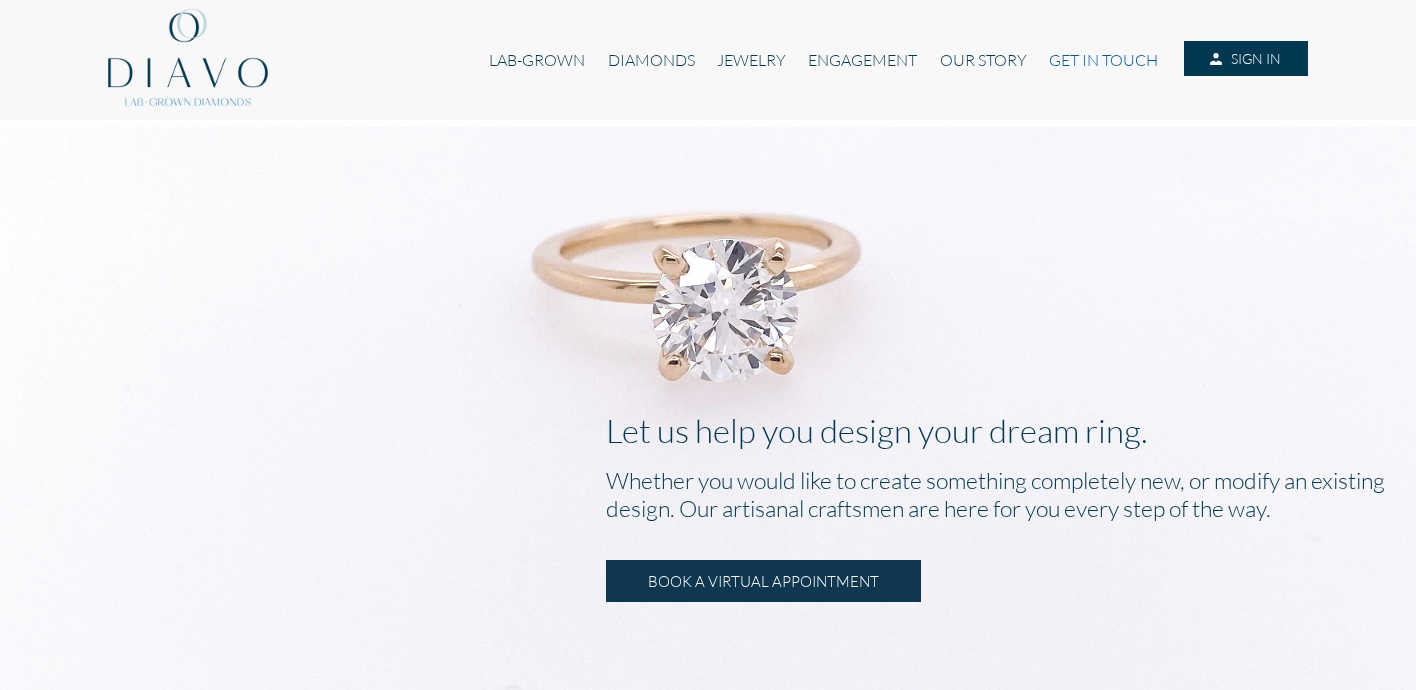 click on "GET IN TOUCH" at bounding box center [1103, 60] 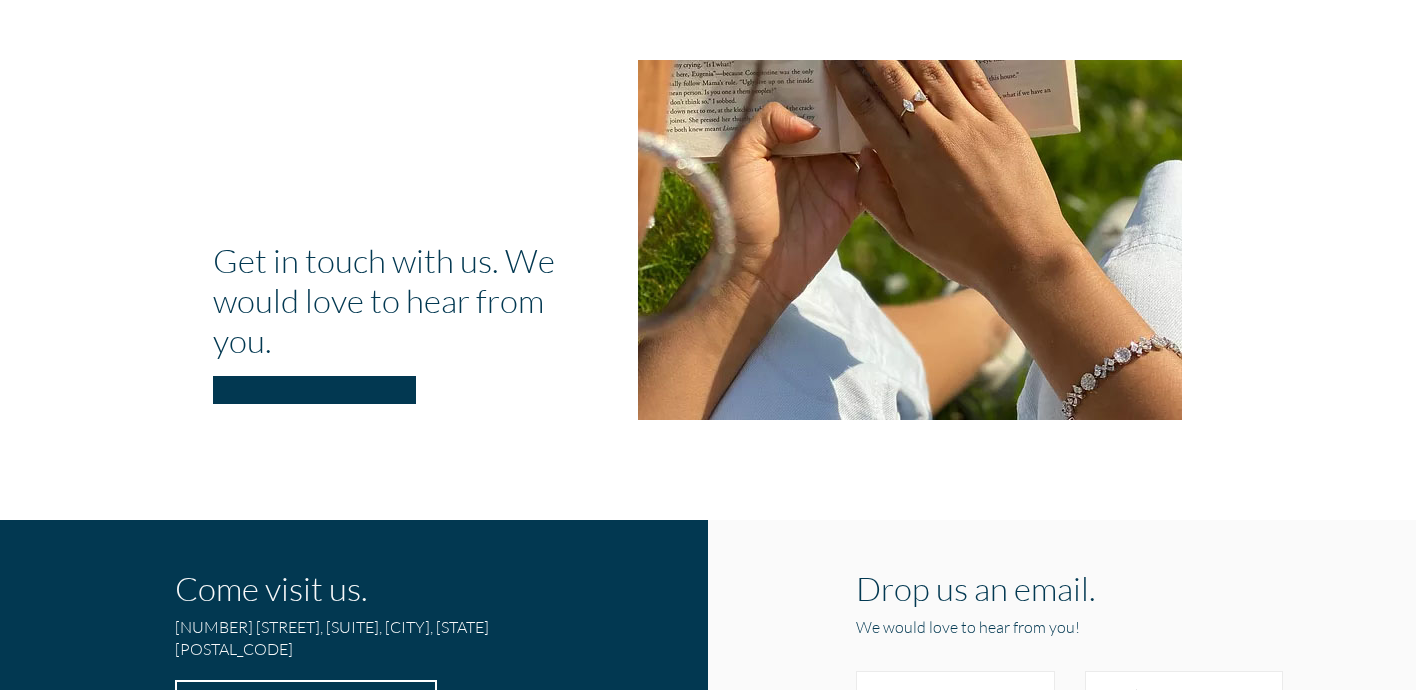 scroll, scrollTop: 0, scrollLeft: 0, axis: both 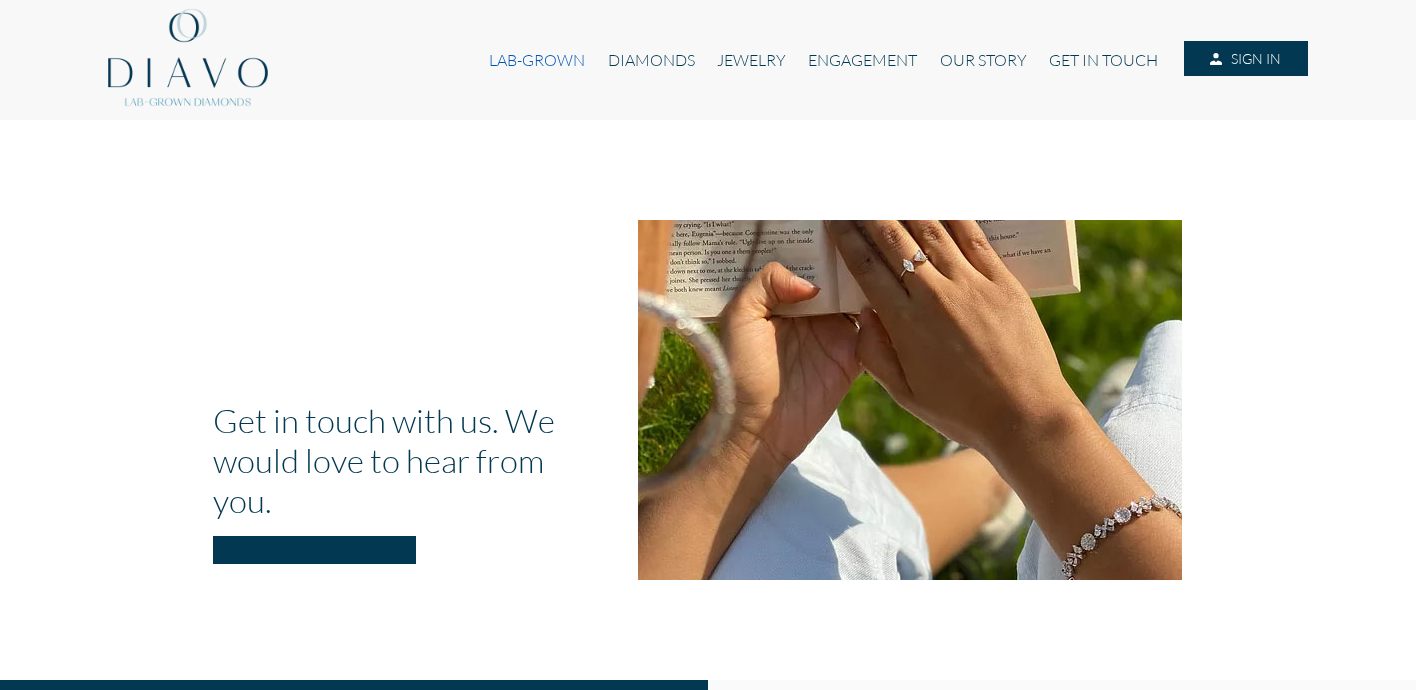 click on "LAB-GROWN" at bounding box center (537, 60) 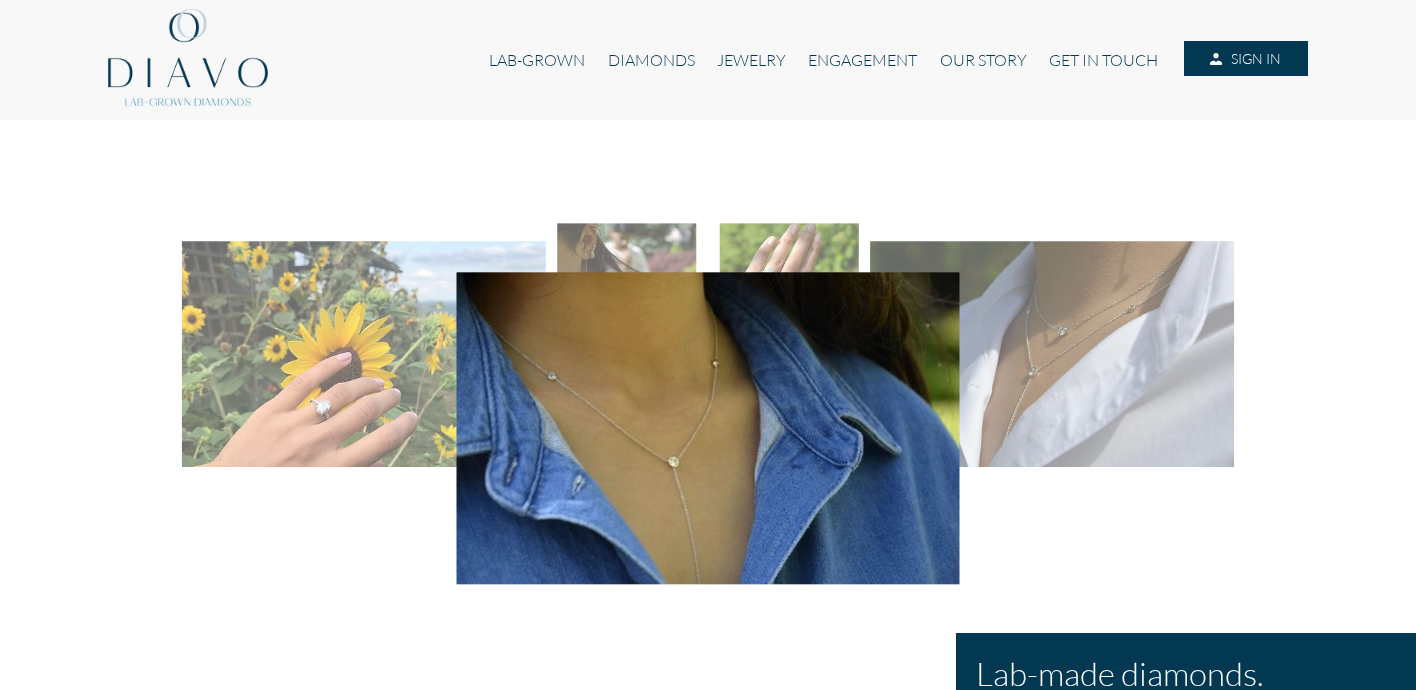 scroll, scrollTop: 0, scrollLeft: 0, axis: both 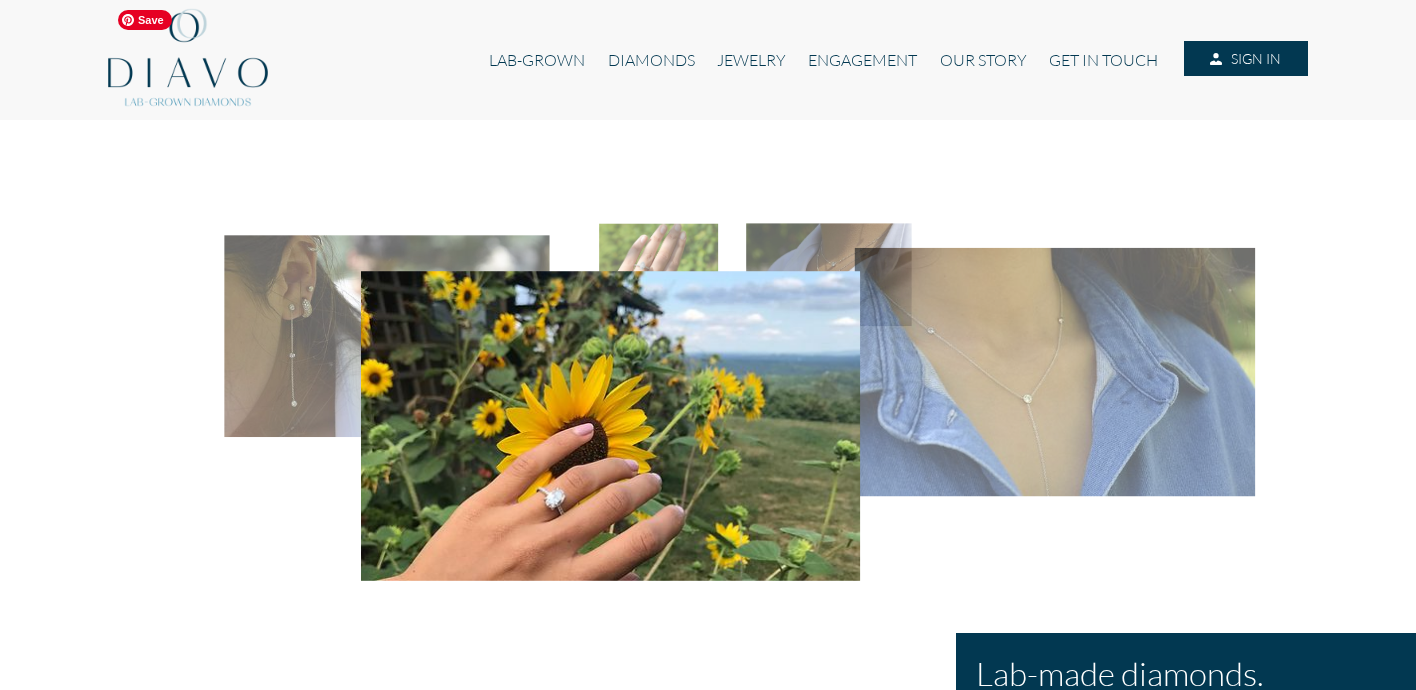 click at bounding box center (188, 60) 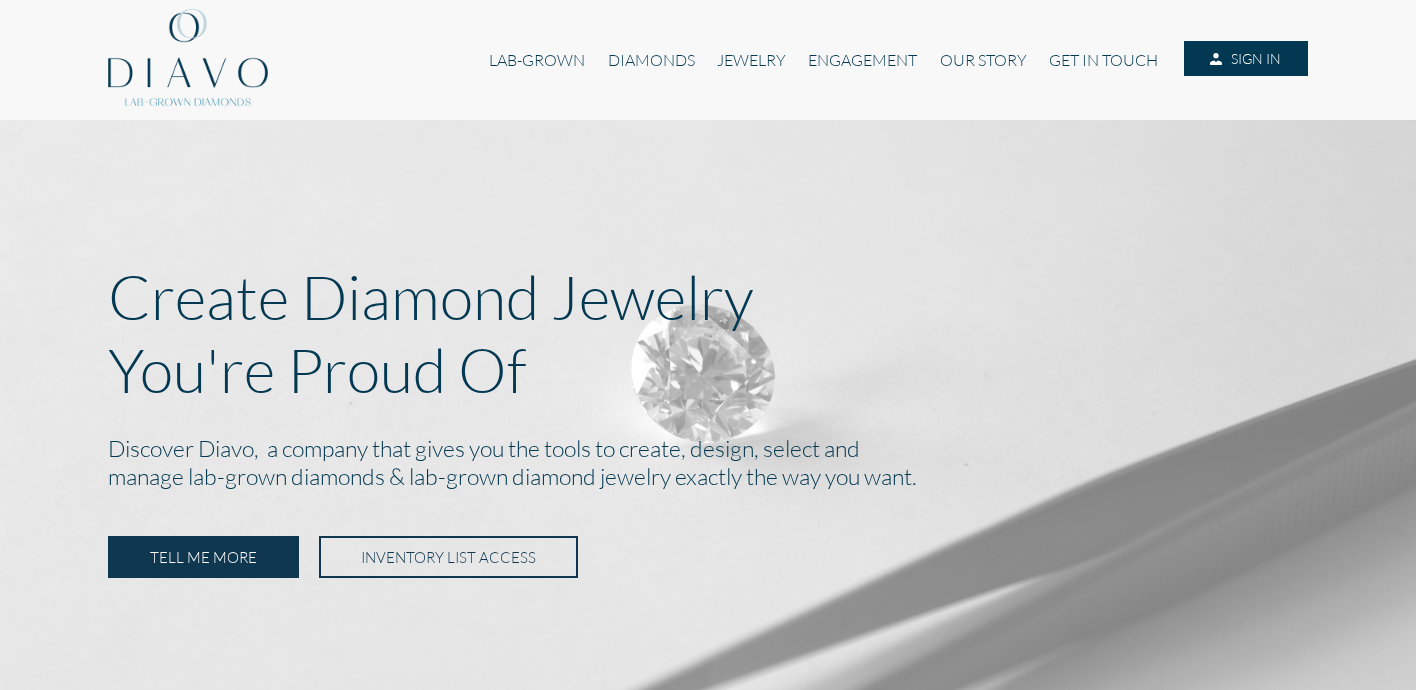 scroll, scrollTop: 52, scrollLeft: 0, axis: vertical 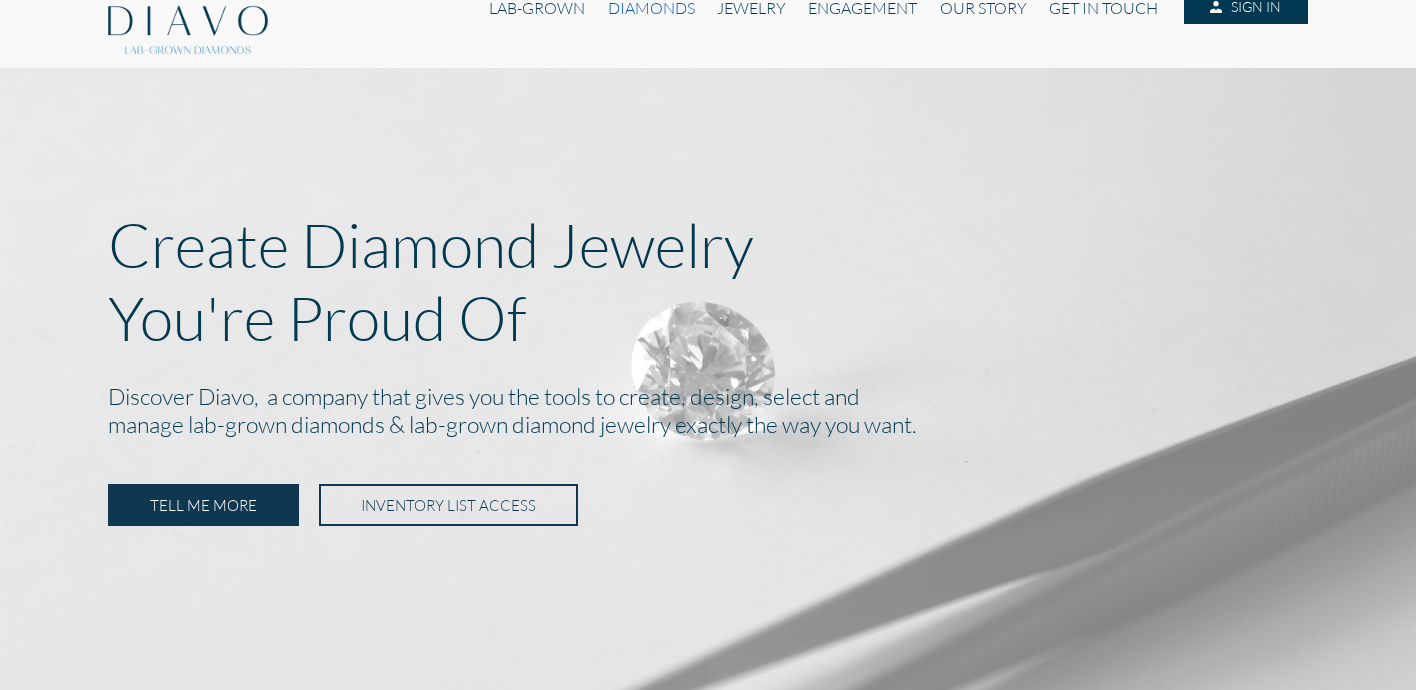 click on "DIAMONDS" at bounding box center (651, 8) 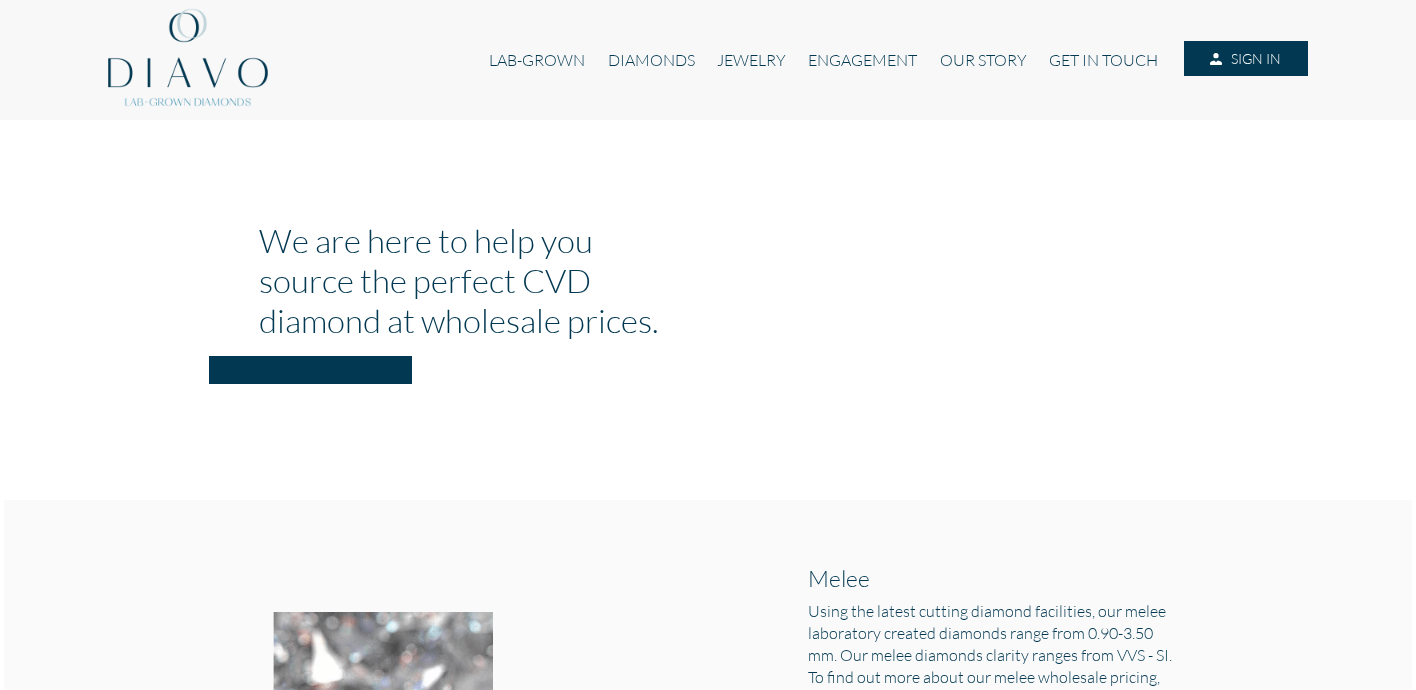 scroll, scrollTop: 0, scrollLeft: 0, axis: both 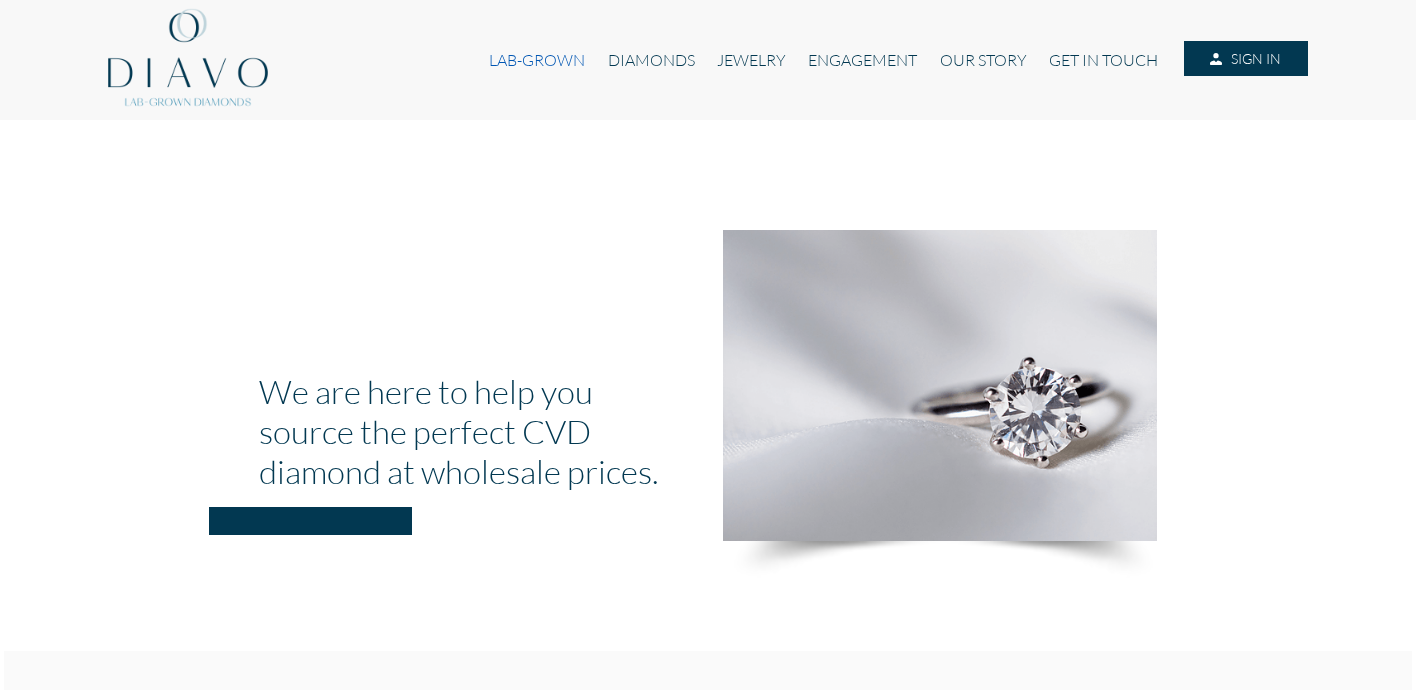click on "LAB-GROWN" at bounding box center [537, 60] 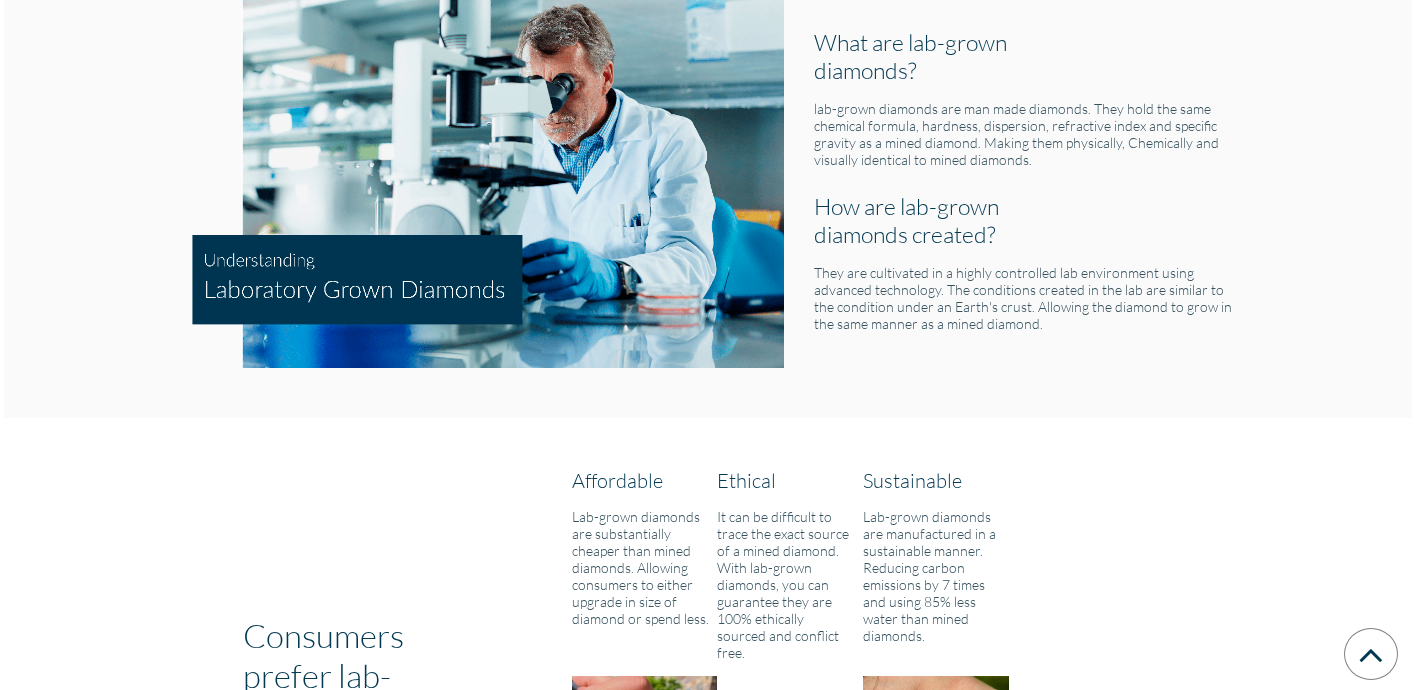 scroll, scrollTop: 0, scrollLeft: 0, axis: both 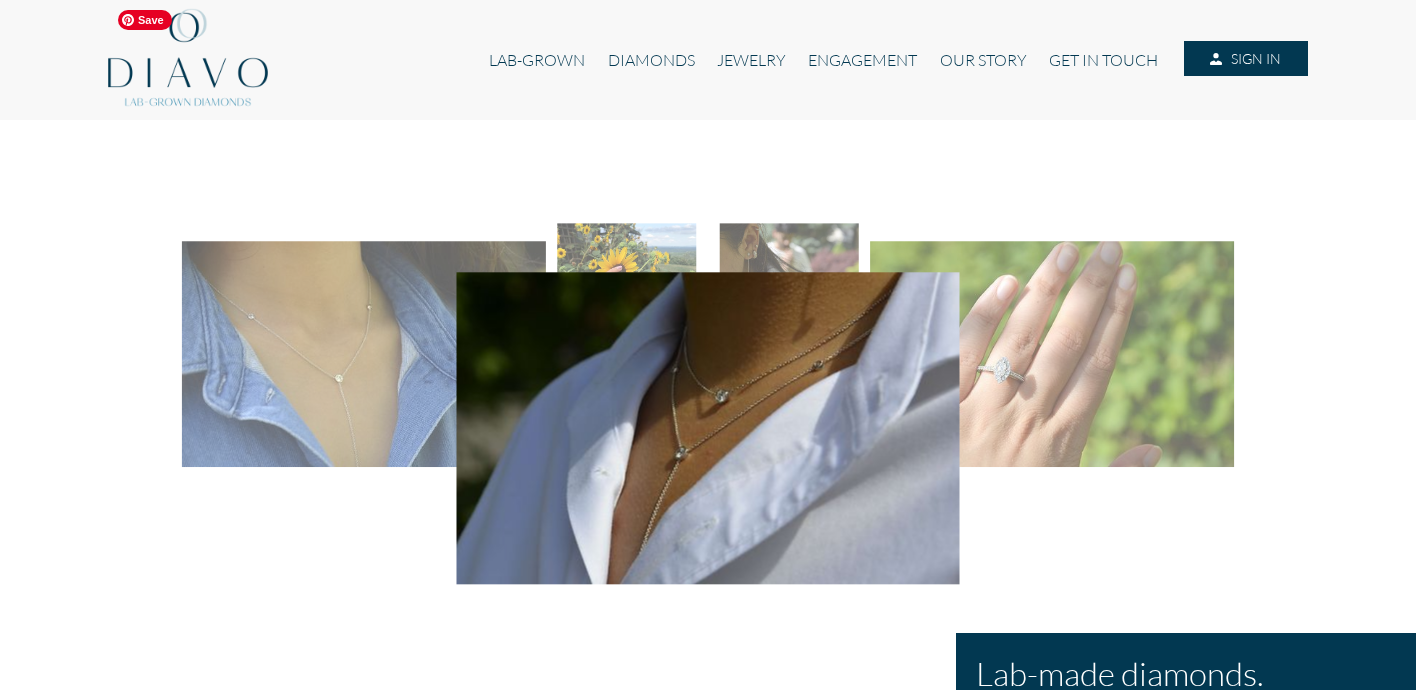 click at bounding box center (188, 60) 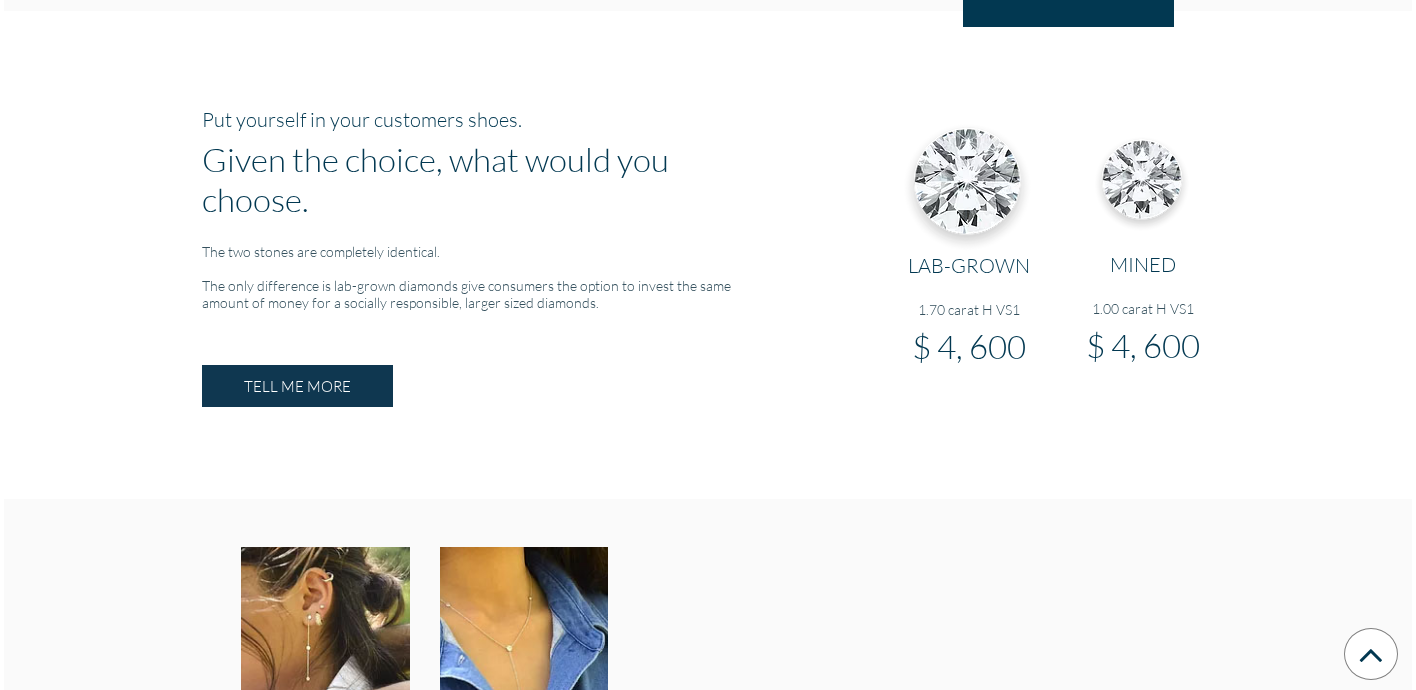 scroll, scrollTop: 1397, scrollLeft: 0, axis: vertical 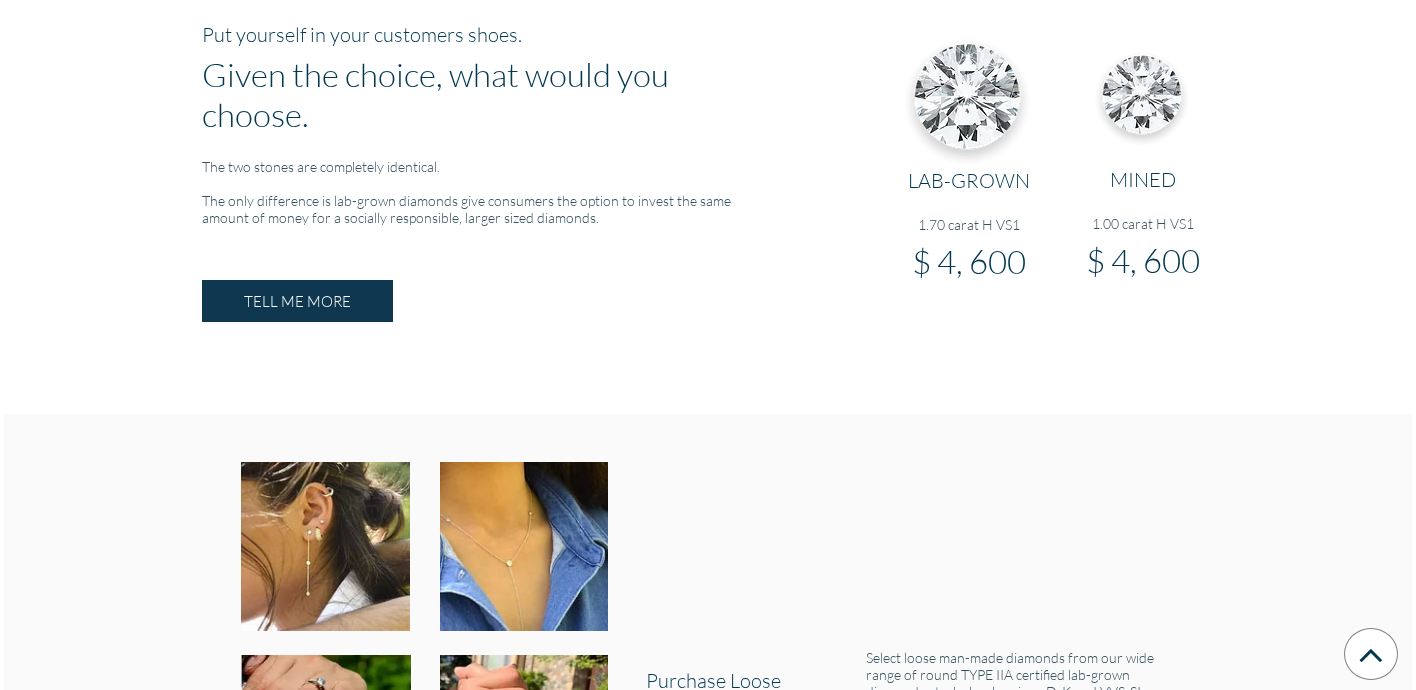 click on "Put yourself in your customers shoes.
Given the choice, what would you choose.
The two stones are completely identical. The only difference is lab-grown diamonds give consumers the option to invest the same amount of money for a socially responsible, larger sized diamonds.
TELL ME MORE
LAB-GROWN
1.70 carat H VS1
$ 4, 600
MINED
1.00 carat H VS1
$ 4, 600
TELL ME MORE" at bounding box center (708, 168) 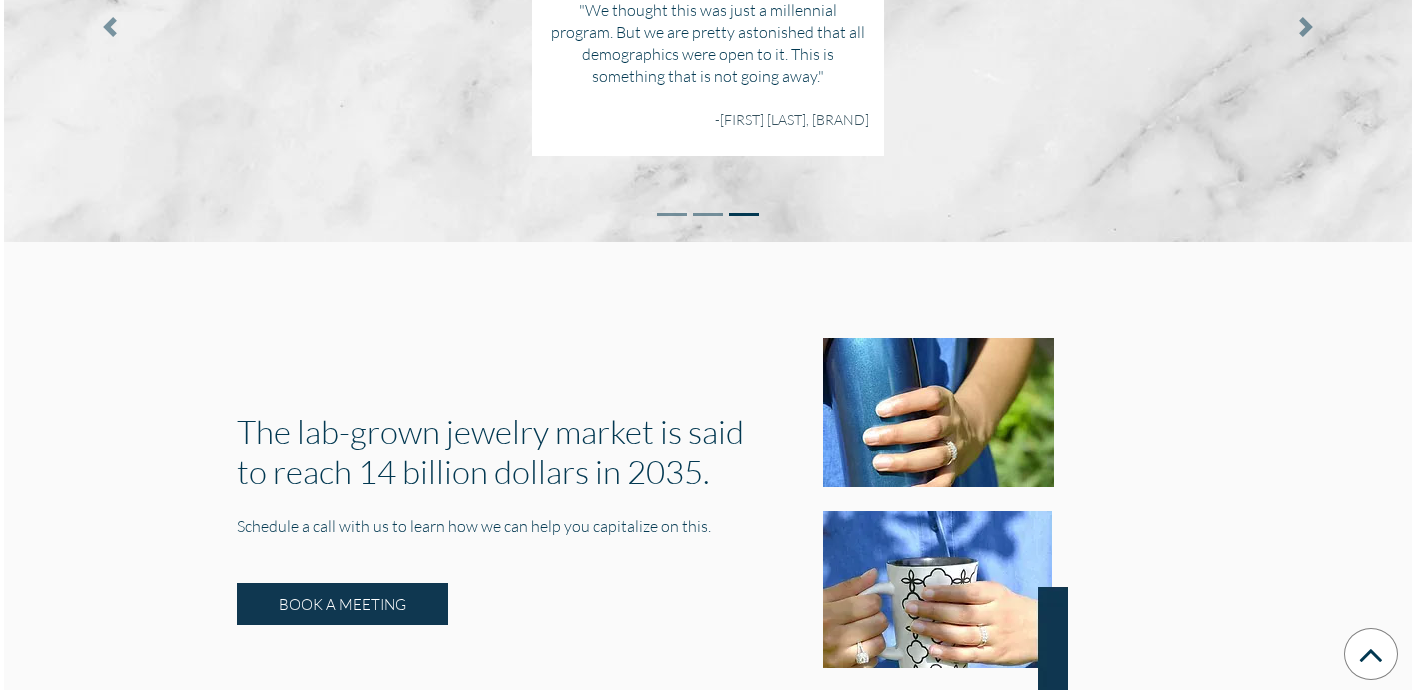 scroll, scrollTop: 2694, scrollLeft: 0, axis: vertical 